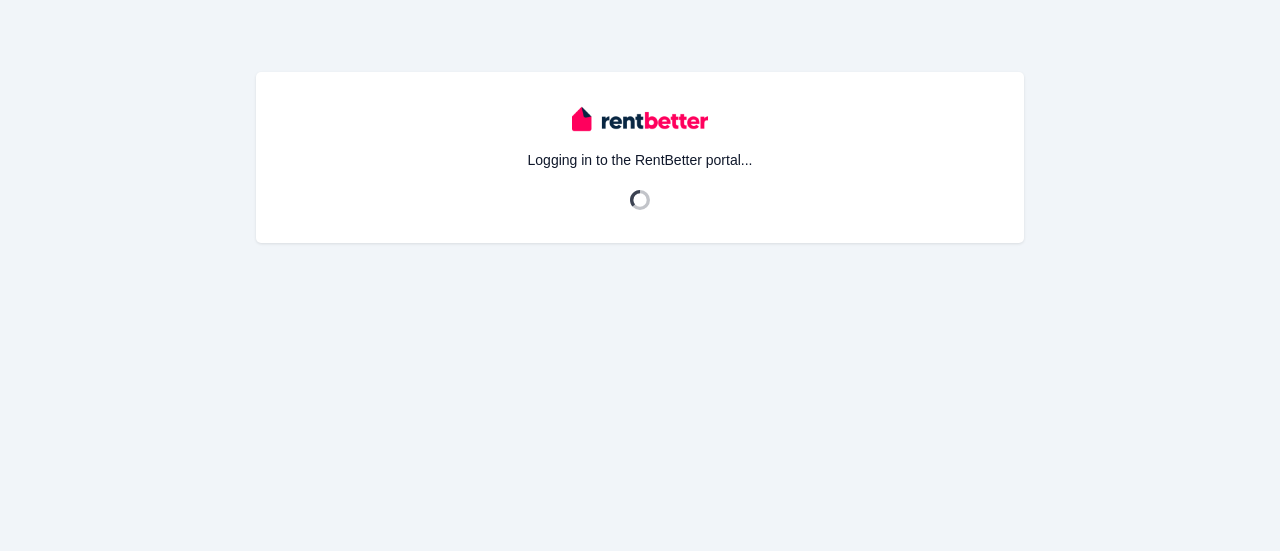 scroll, scrollTop: 0, scrollLeft: 0, axis: both 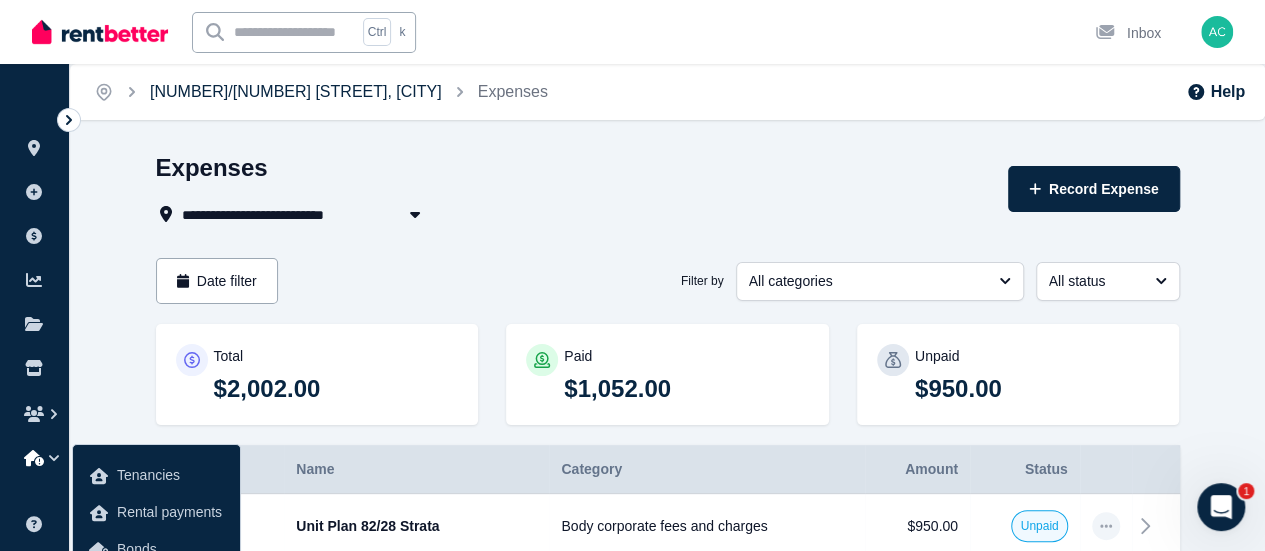 click on "[NUMBER]/[NUMBER] [STREET], [CITY]" at bounding box center (296, 91) 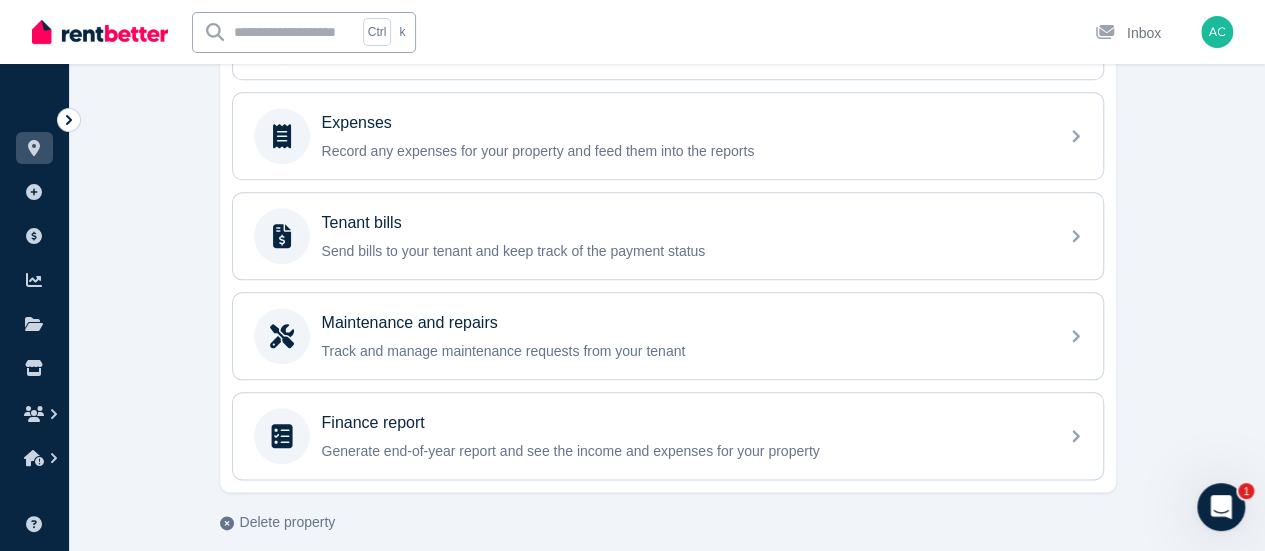 scroll, scrollTop: 949, scrollLeft: 0, axis: vertical 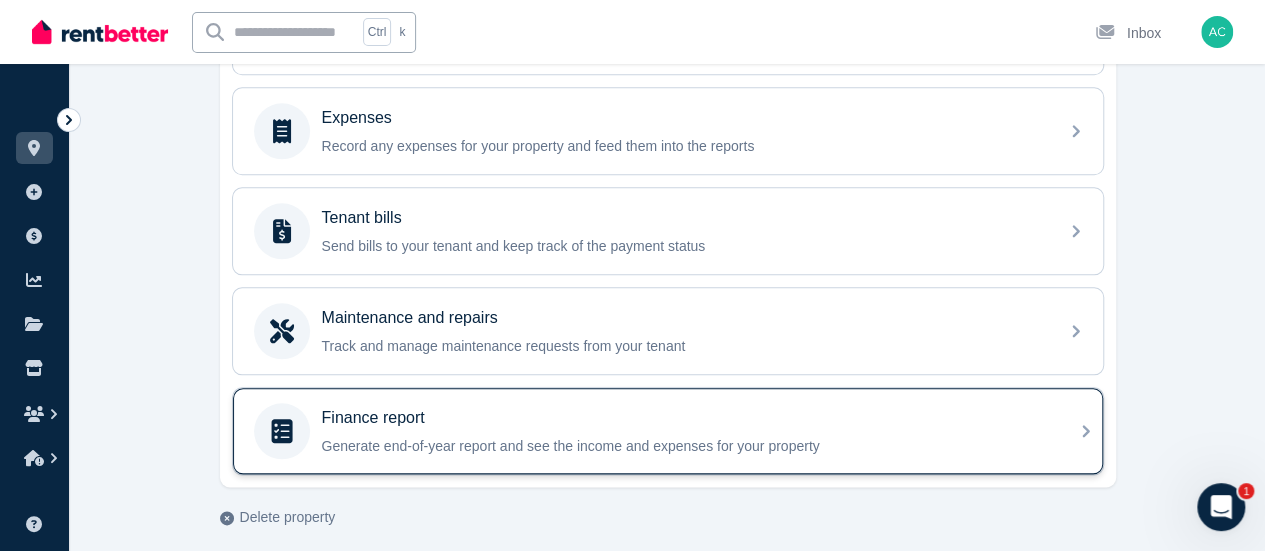 click on "Generate end-of-year report and see the income and expenses for your property" at bounding box center (684, 446) 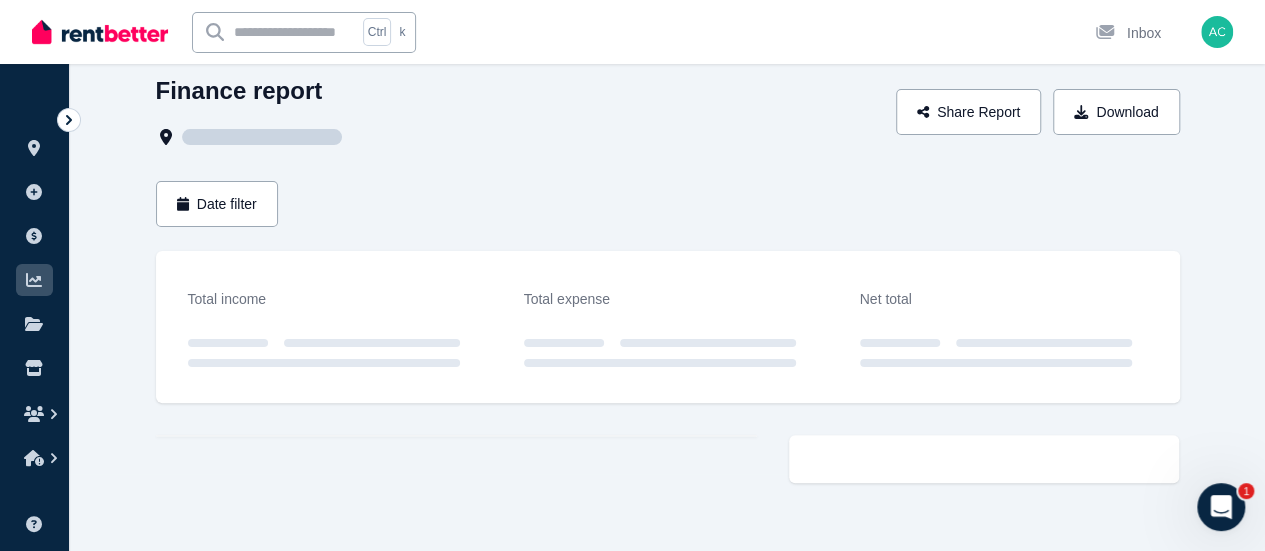 scroll, scrollTop: 0, scrollLeft: 0, axis: both 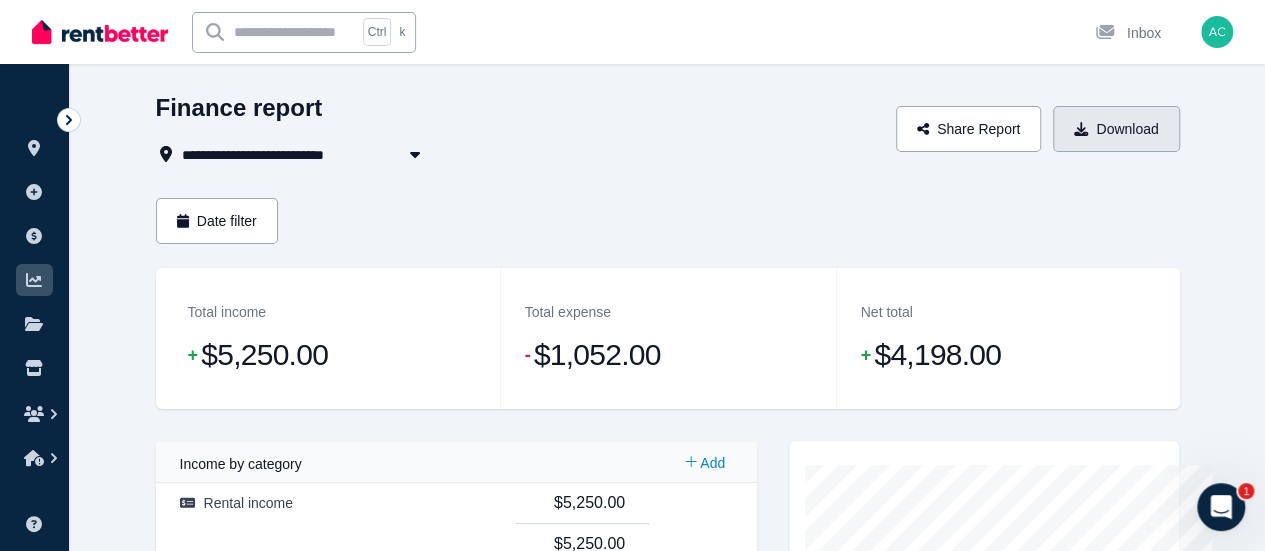 click on "Download" at bounding box center (1116, 129) 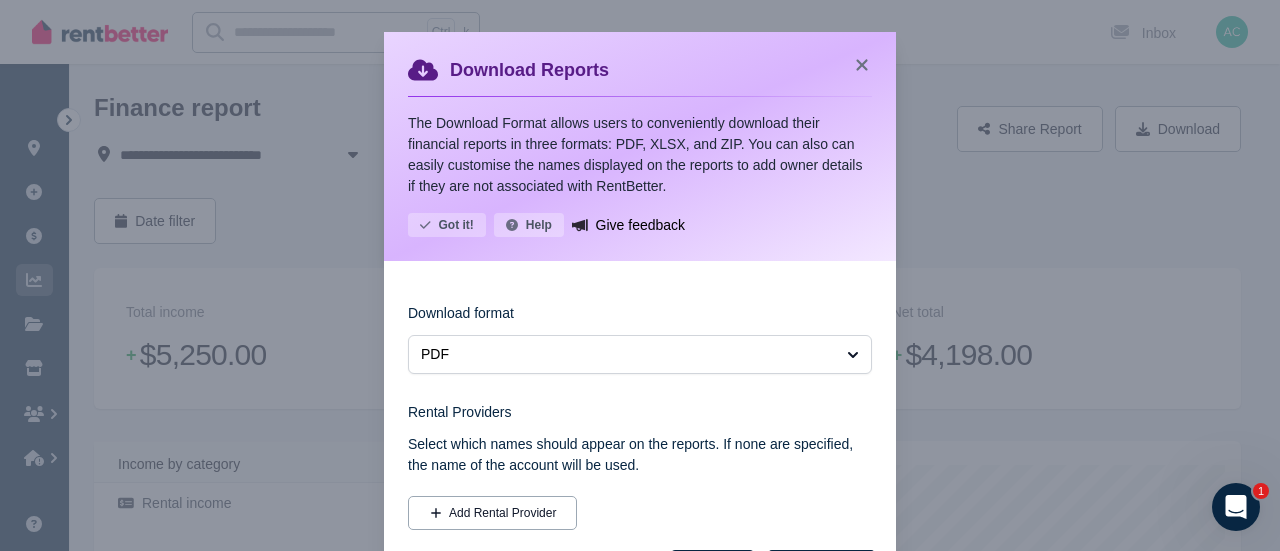 scroll, scrollTop: 117, scrollLeft: 0, axis: vertical 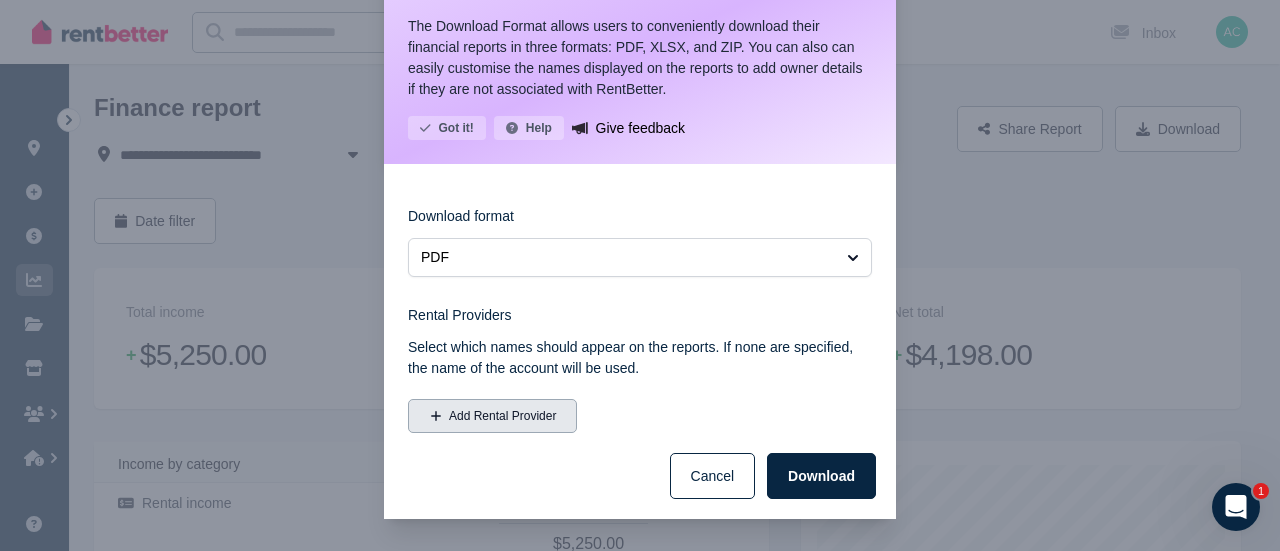 click on "Add   Rental Provider" at bounding box center [492, 416] 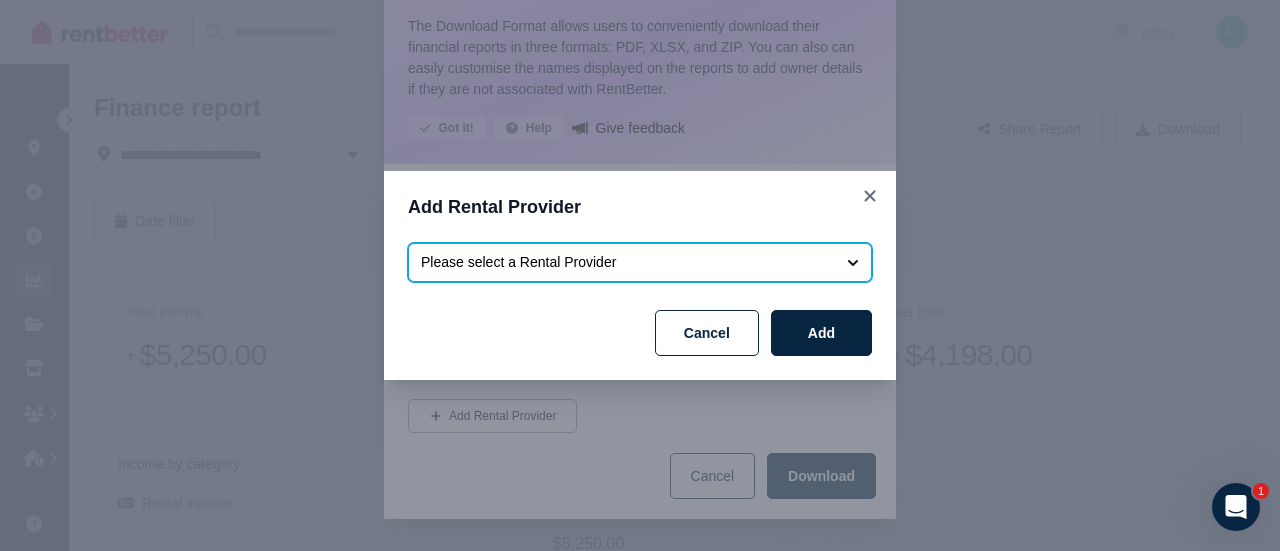click on "Please select a Rental Provider" at bounding box center [626, 262] 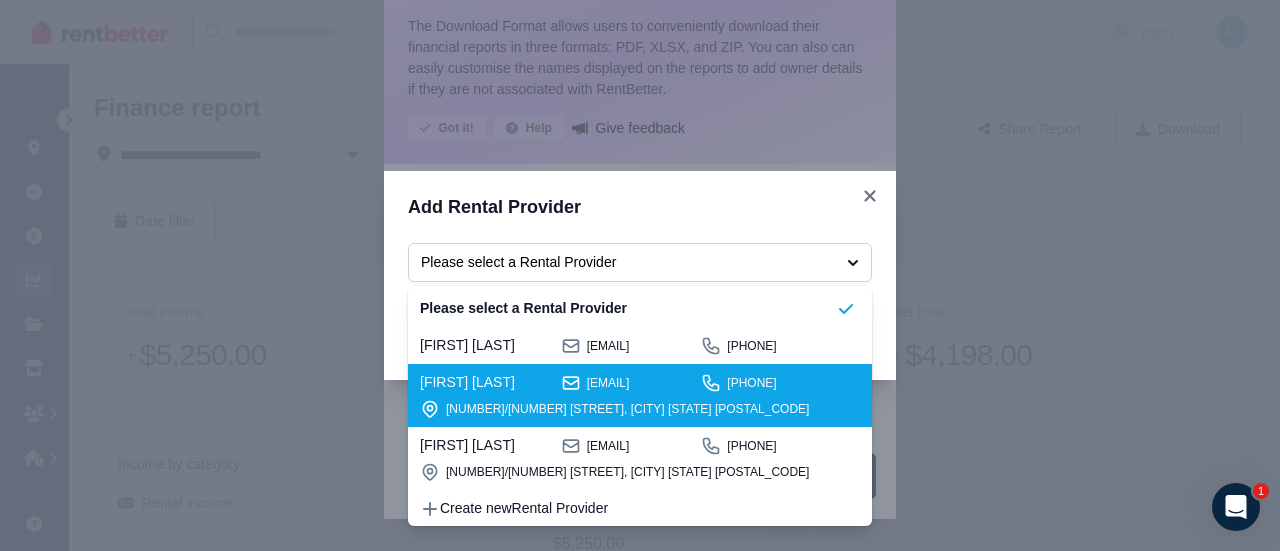 click on "8/4 Elsey St, Parap NT 0820" at bounding box center [641, 409] 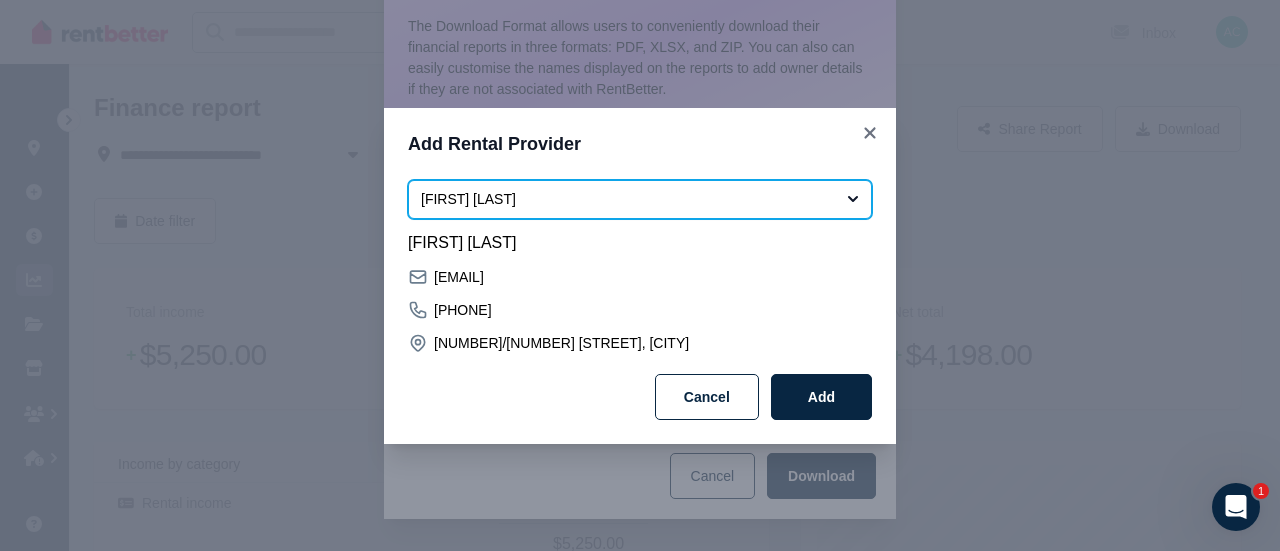 click on "Lachlan Clifford" at bounding box center [626, 199] 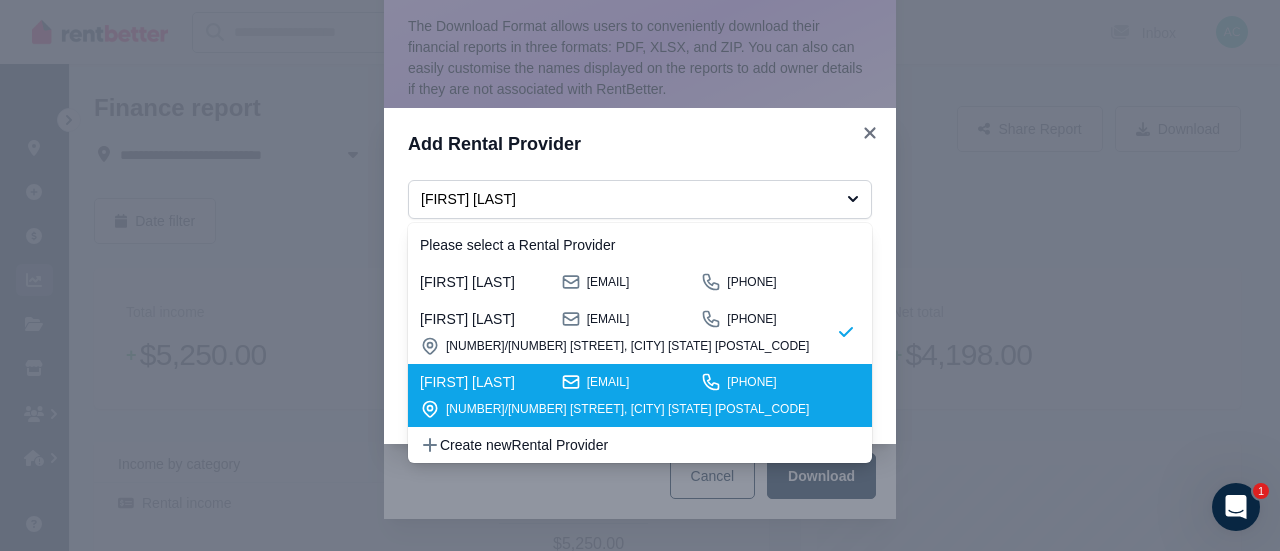 click on "108/405 High St, Northcote VIC 3070" at bounding box center (641, 409) 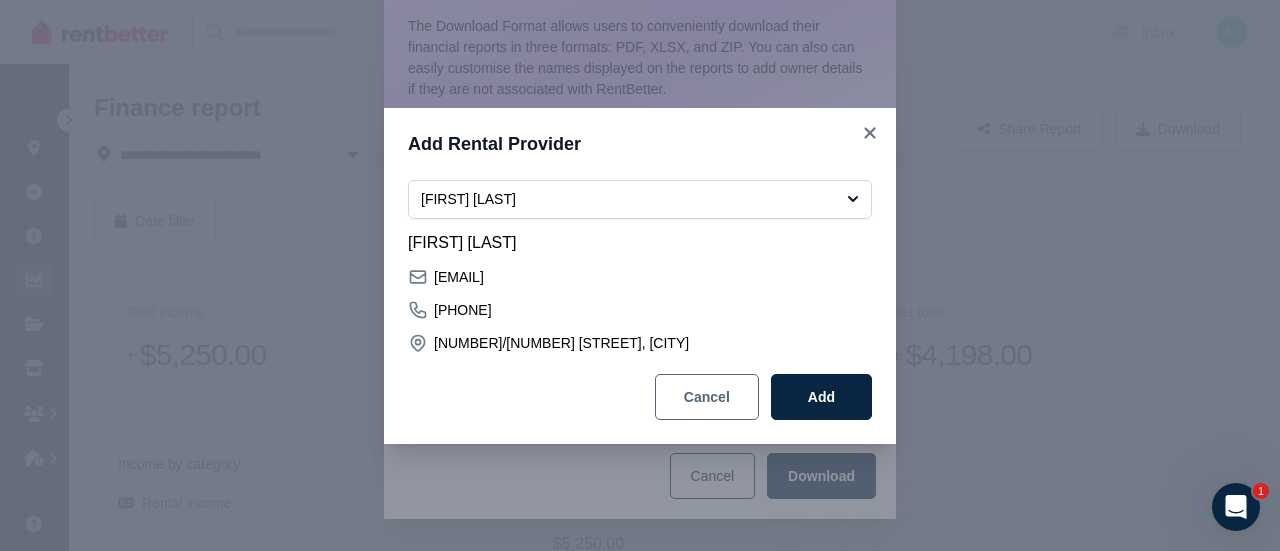 click on "Cancel" at bounding box center [707, 397] 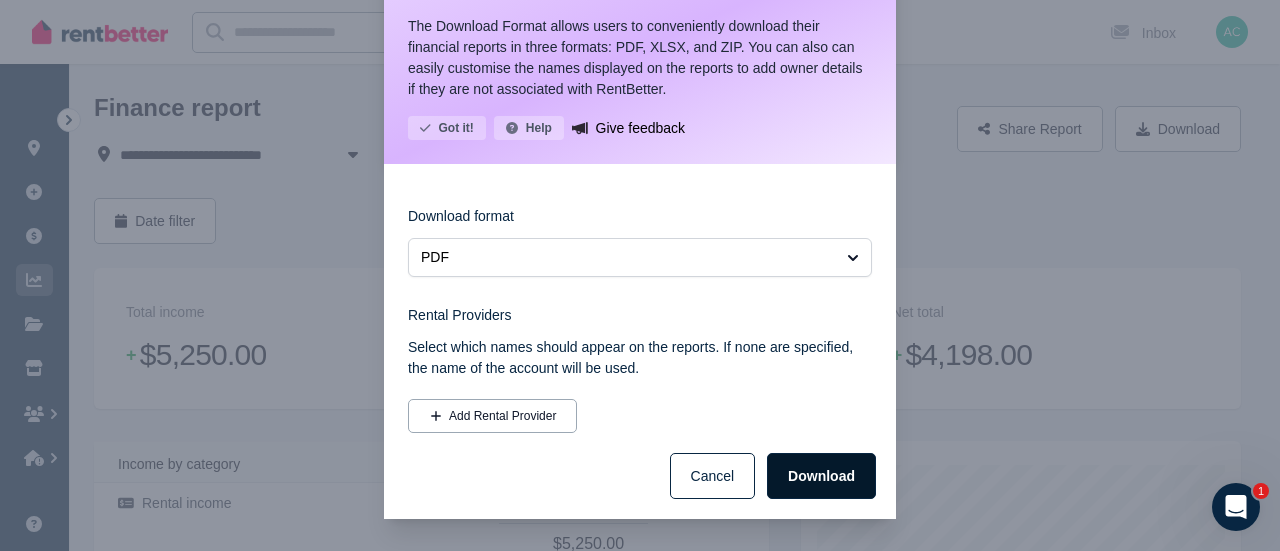 click on "Download" at bounding box center (821, 476) 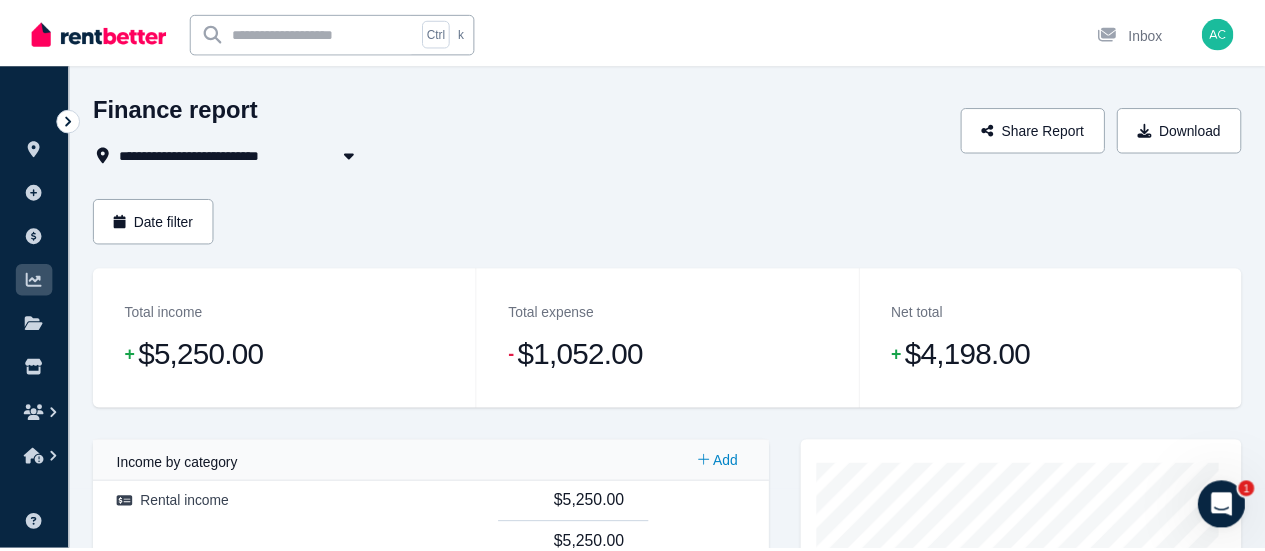 scroll, scrollTop: 117, scrollLeft: 0, axis: vertical 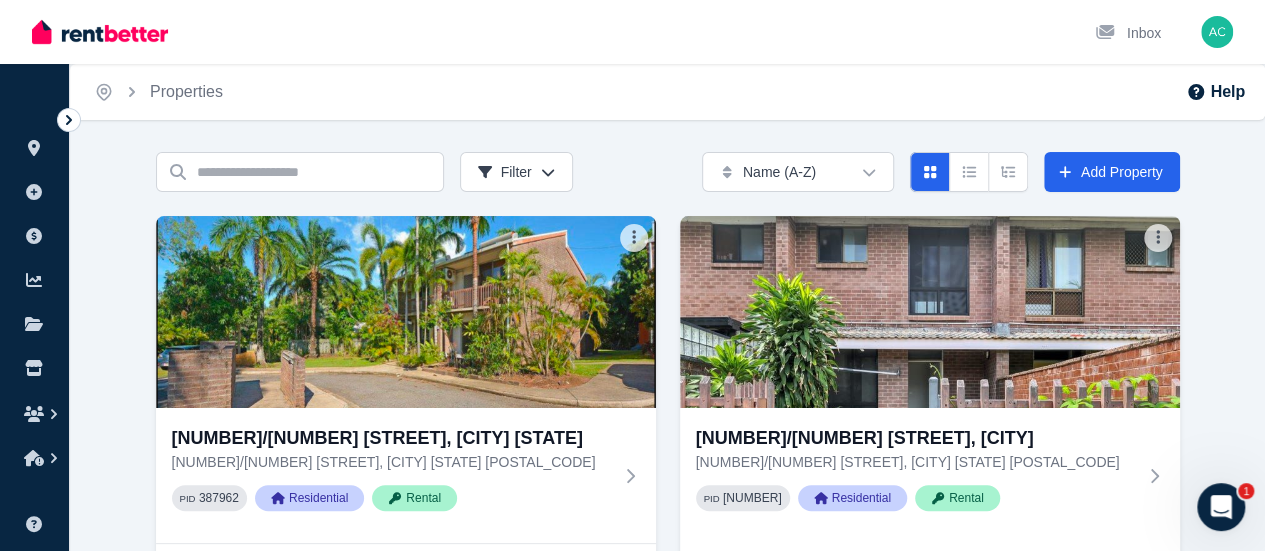 click at bounding box center (405, 758) 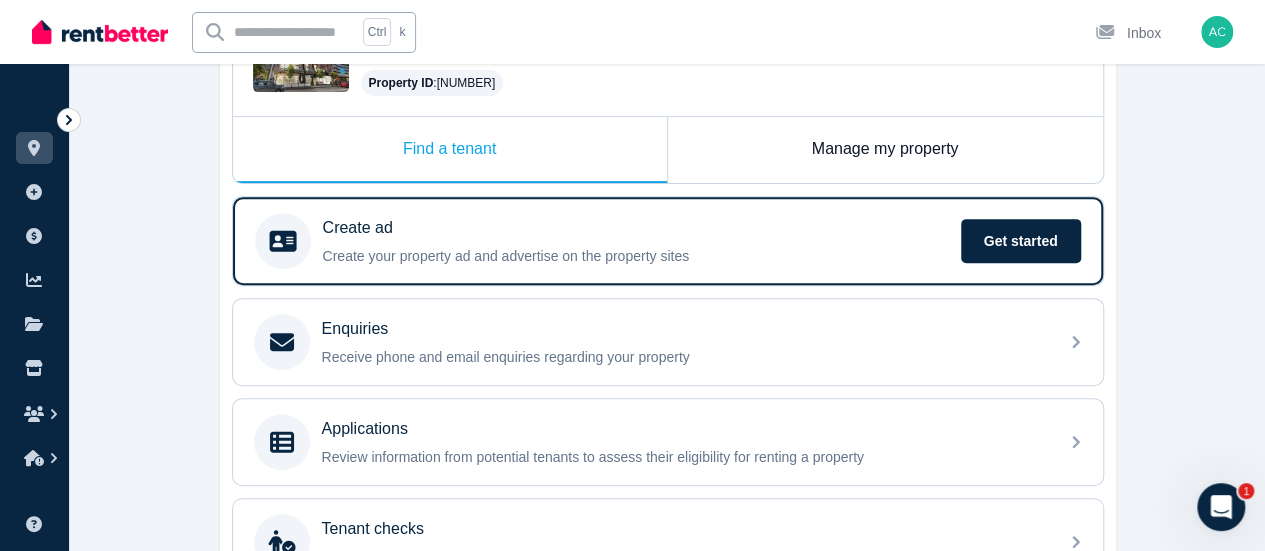 scroll, scrollTop: 500, scrollLeft: 0, axis: vertical 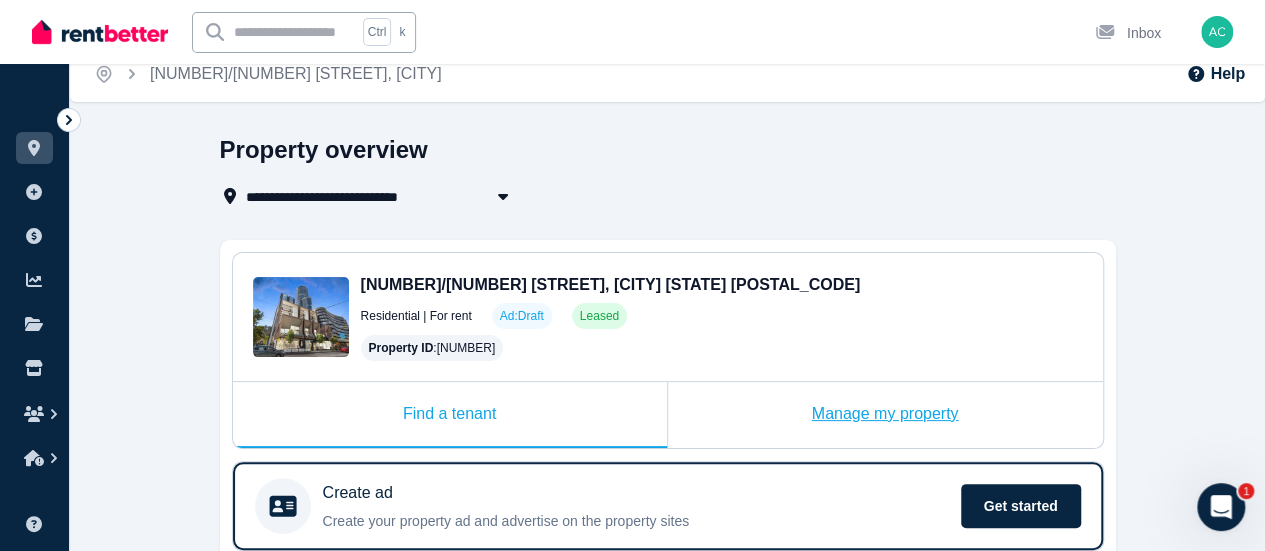 click on "Manage my property" at bounding box center (885, 415) 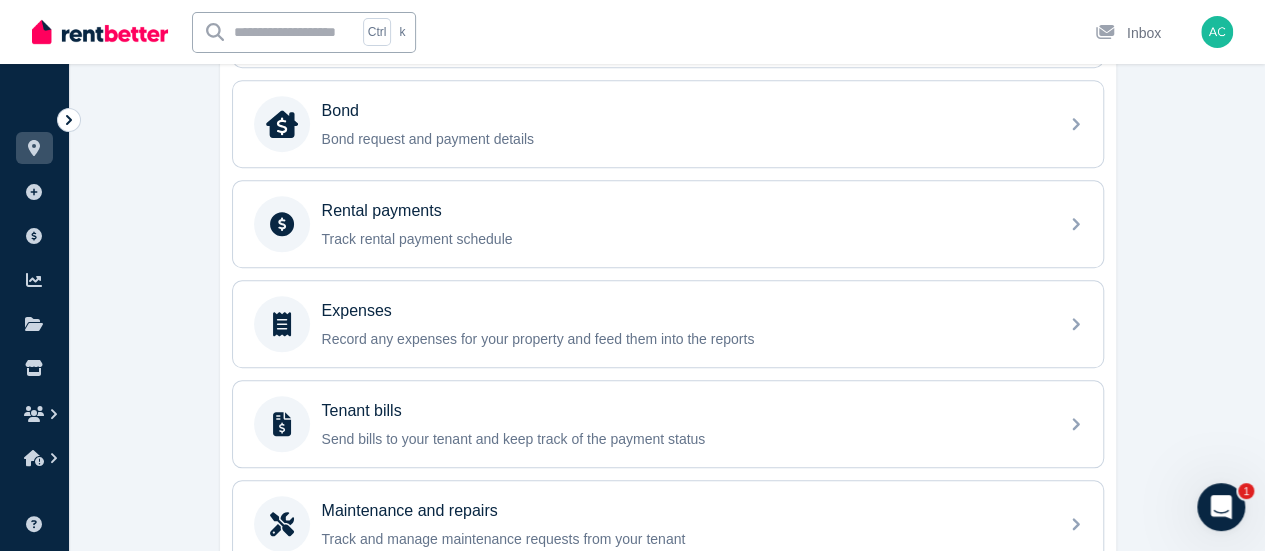 scroll, scrollTop: 949, scrollLeft: 0, axis: vertical 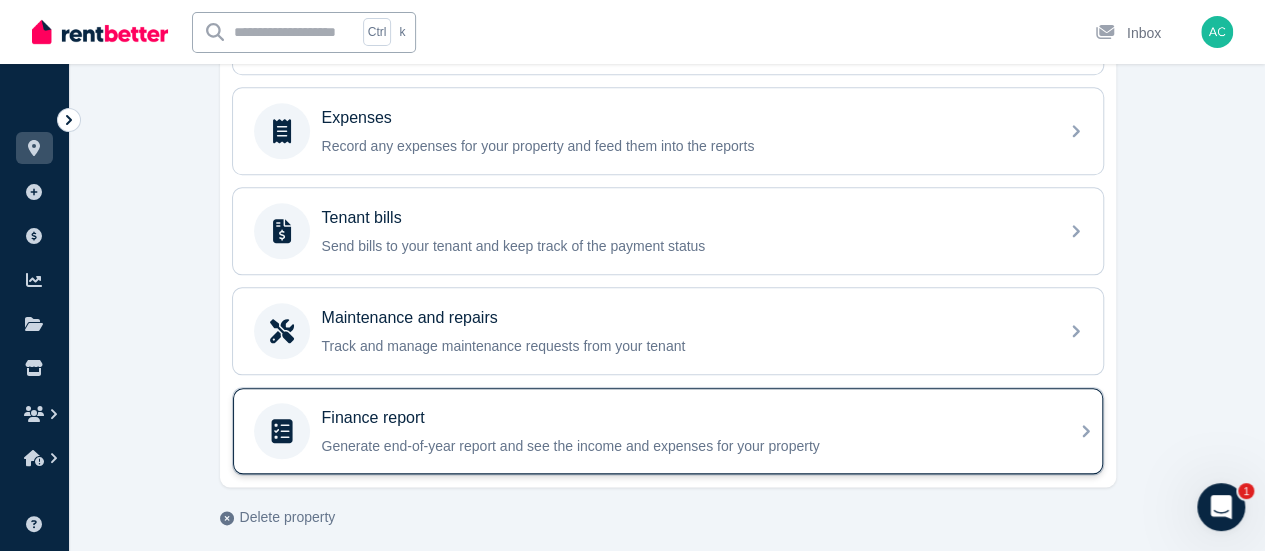 click on "Generate end-of-year report and see the income and expenses for your property" at bounding box center [684, 446] 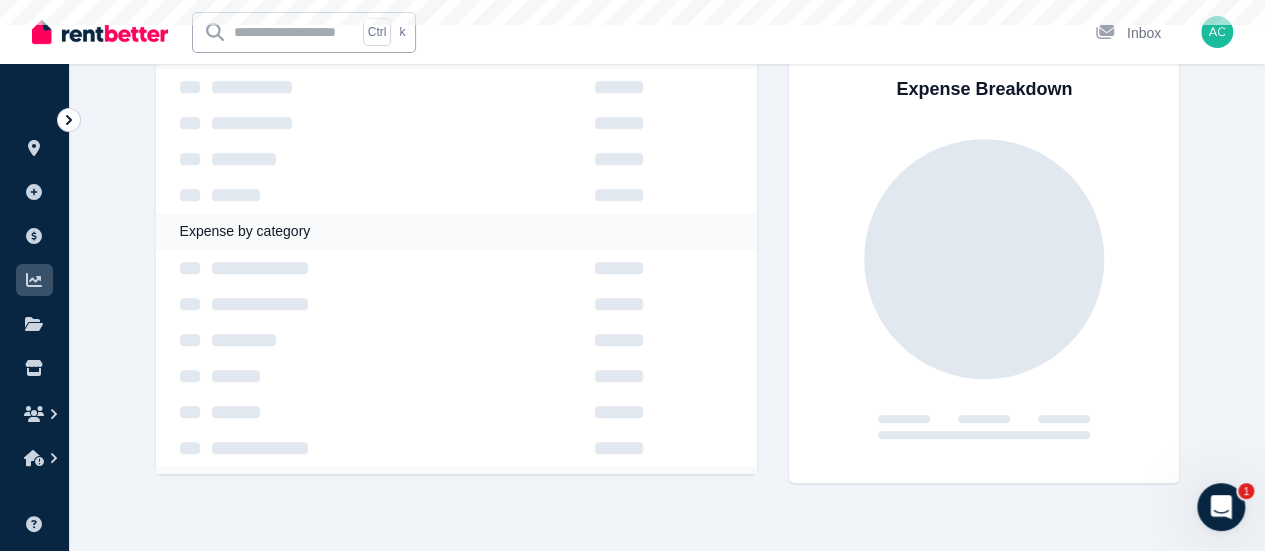 scroll, scrollTop: 0, scrollLeft: 0, axis: both 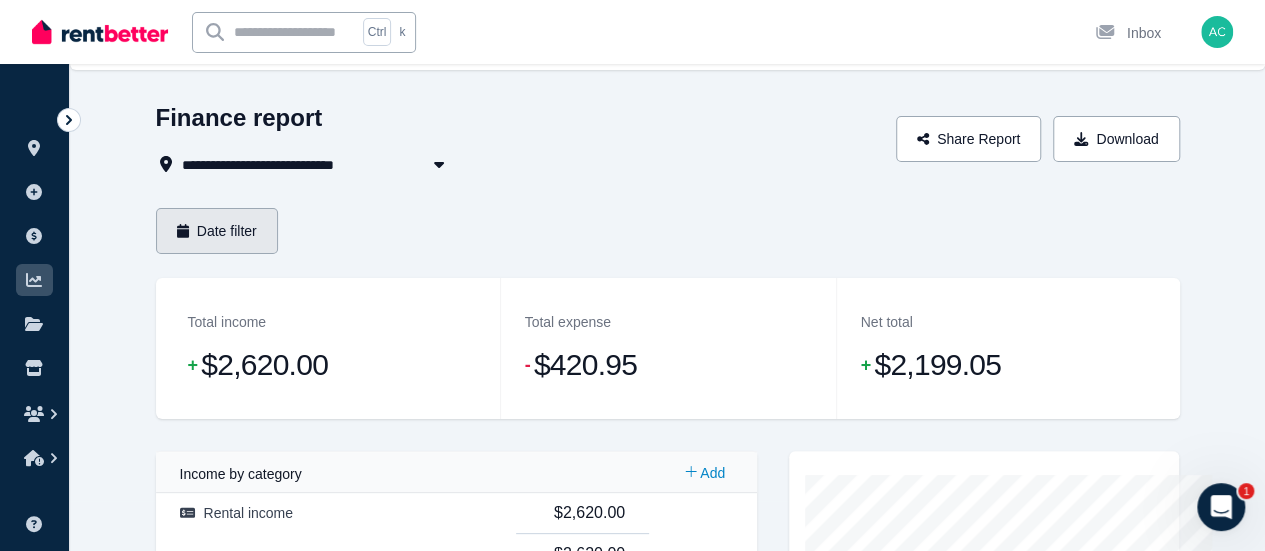 click on "Date filter" at bounding box center (217, 231) 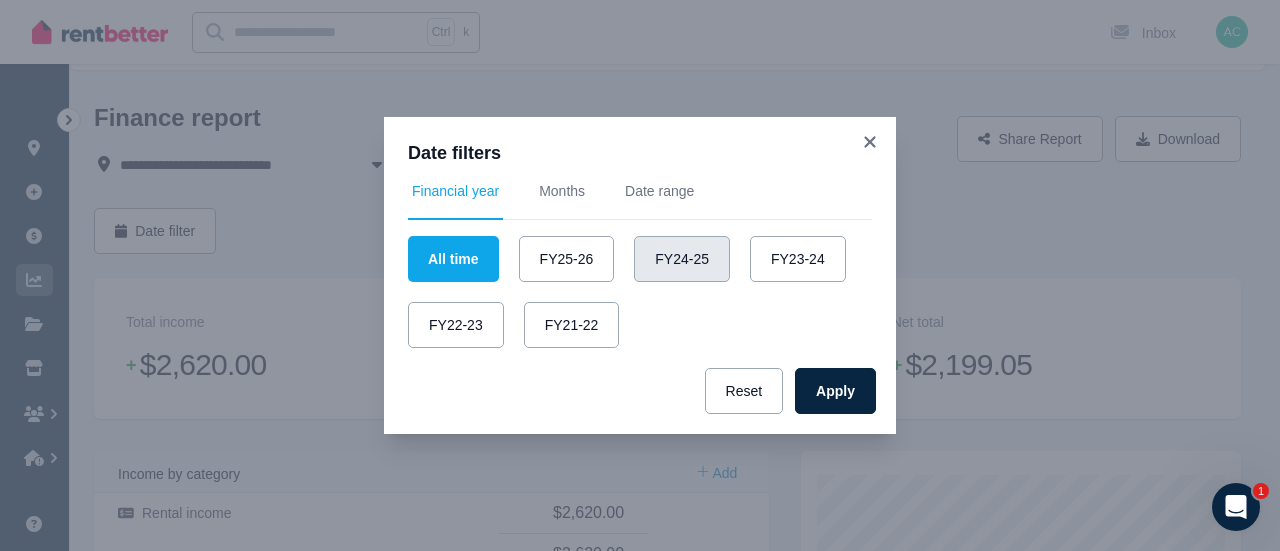 click on "FY24-25" at bounding box center (682, 259) 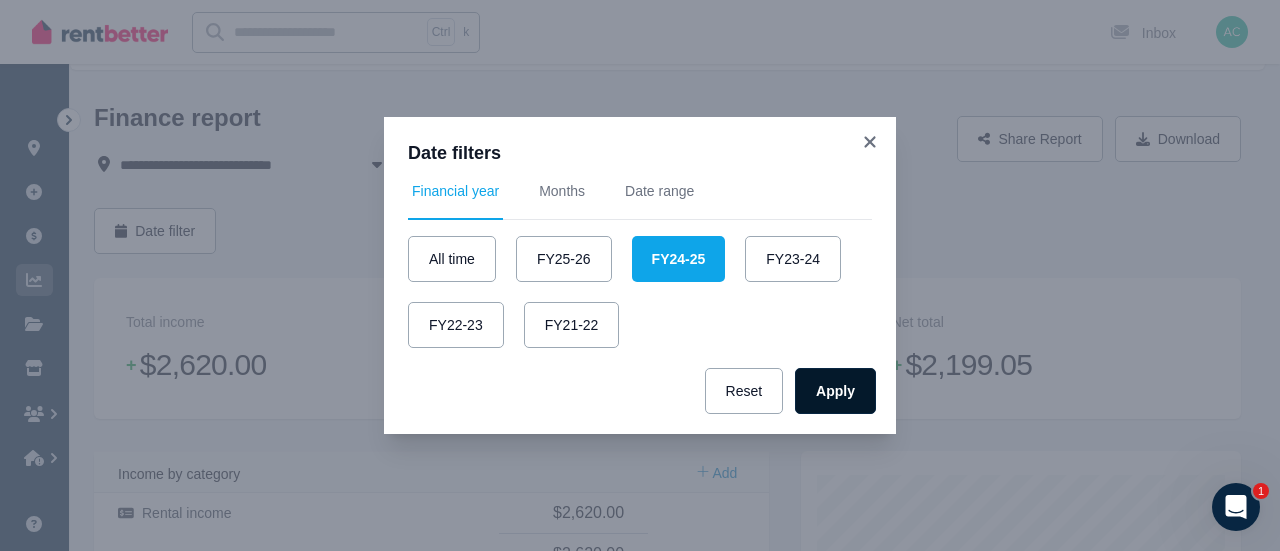 click on "Apply" at bounding box center (835, 391) 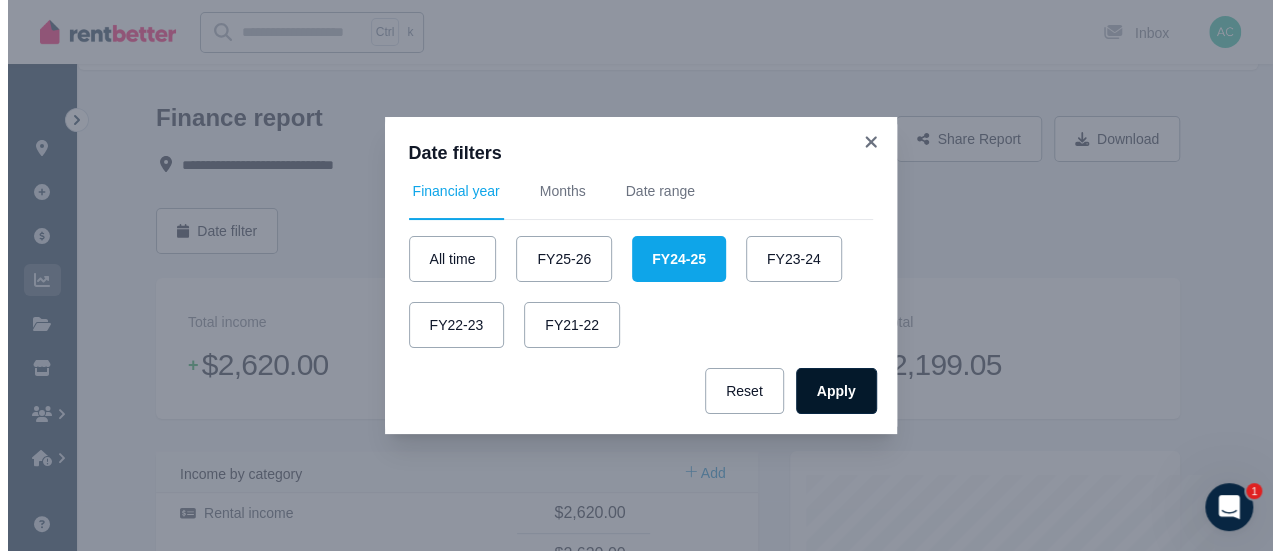 scroll, scrollTop: 0, scrollLeft: 0, axis: both 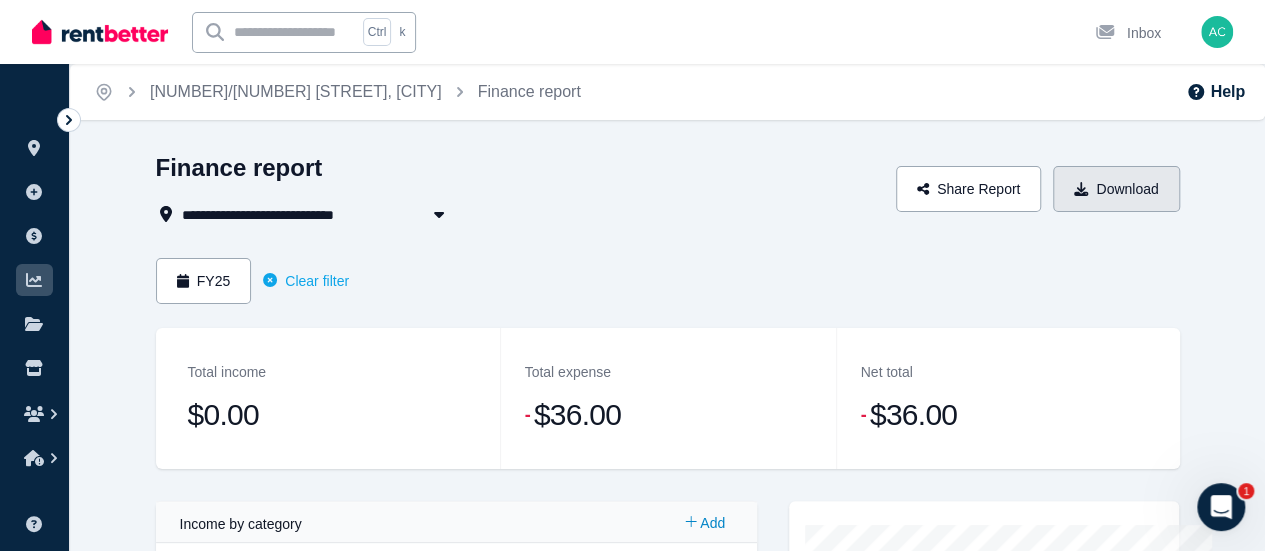click on "Download" at bounding box center [1116, 189] 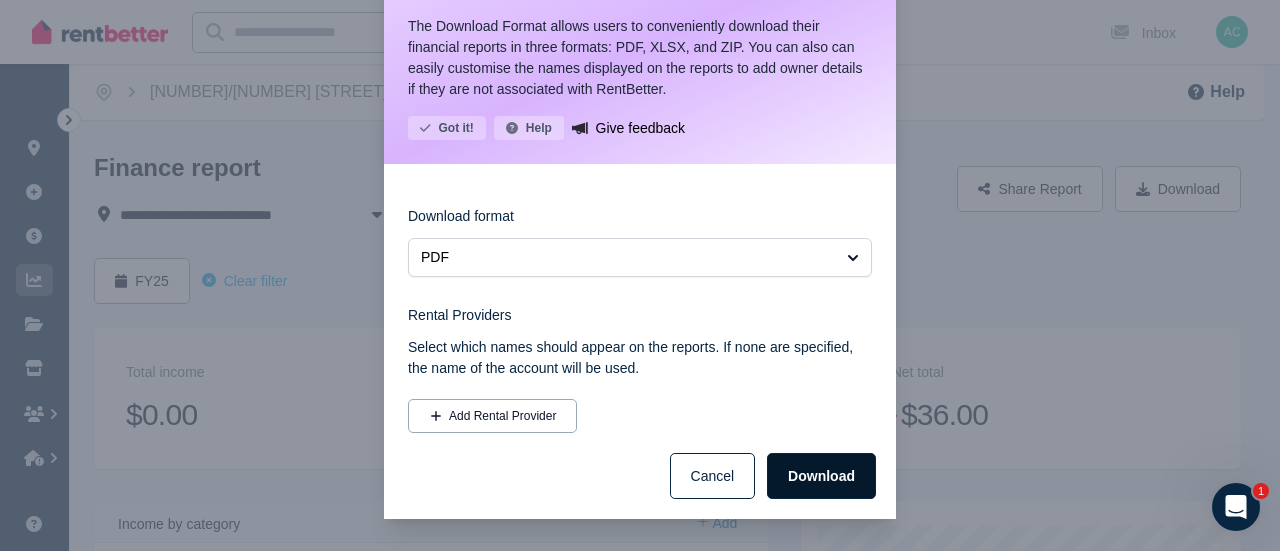 click on "Download" at bounding box center (821, 476) 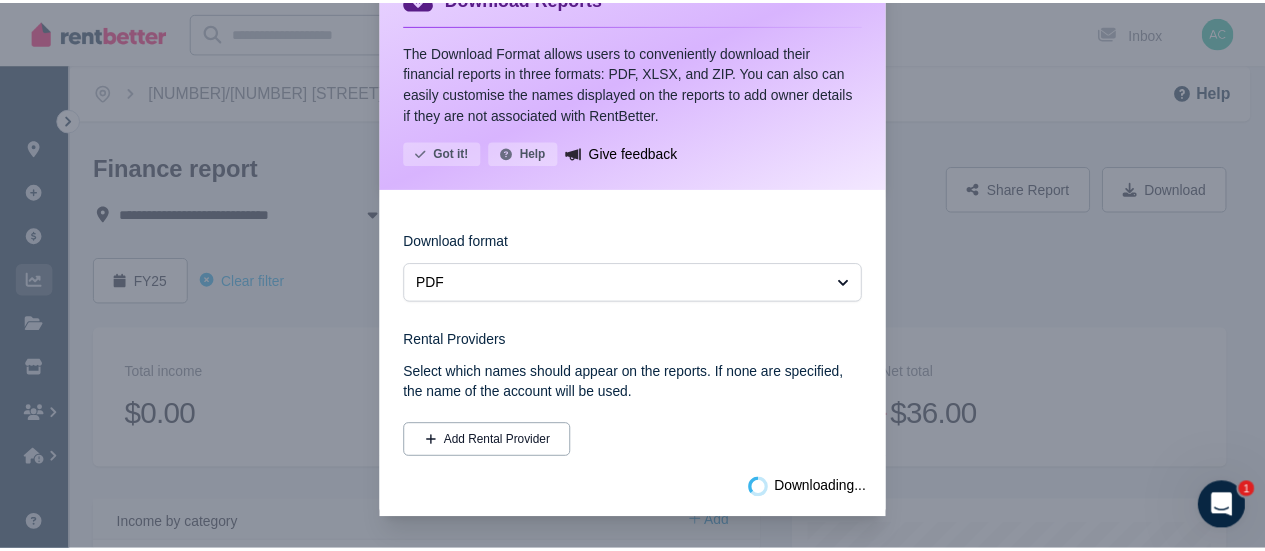 scroll, scrollTop: 92, scrollLeft: 0, axis: vertical 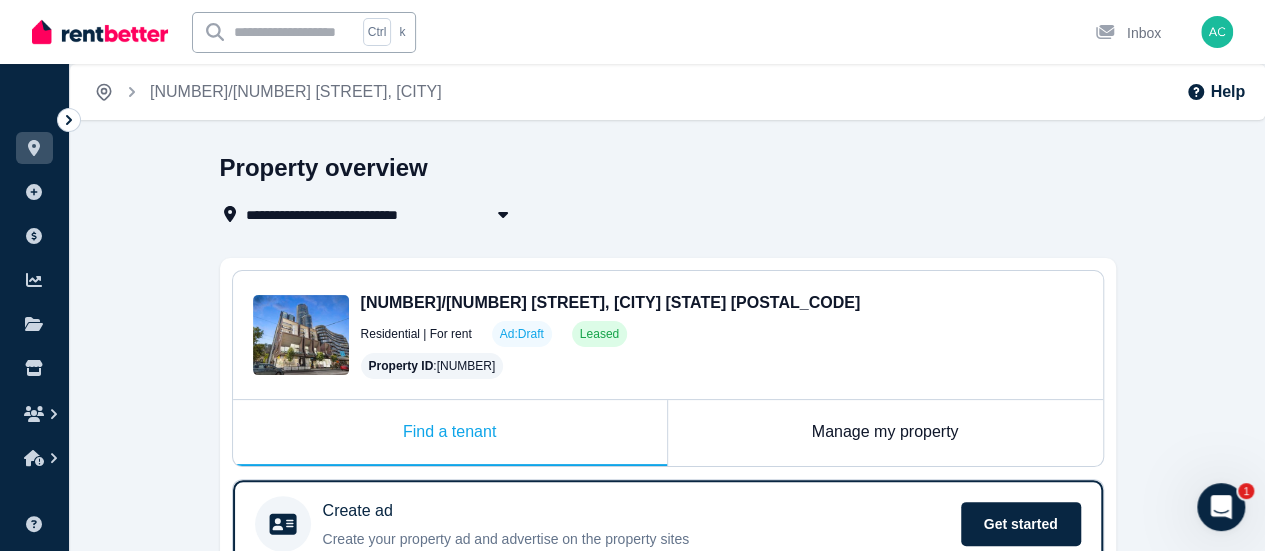 click 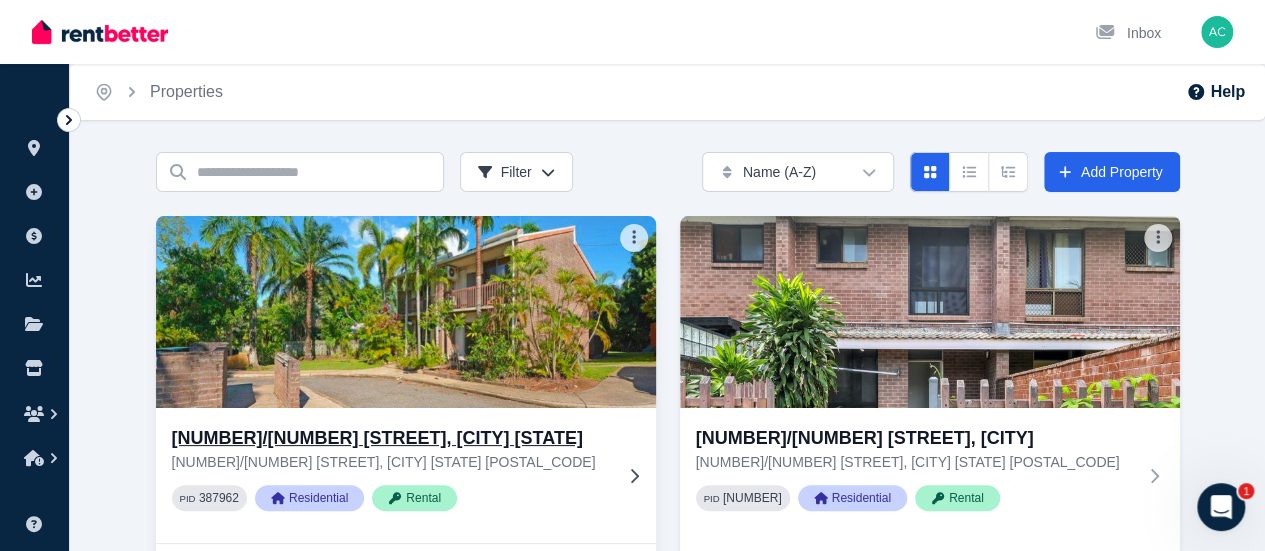 click at bounding box center [405, 312] 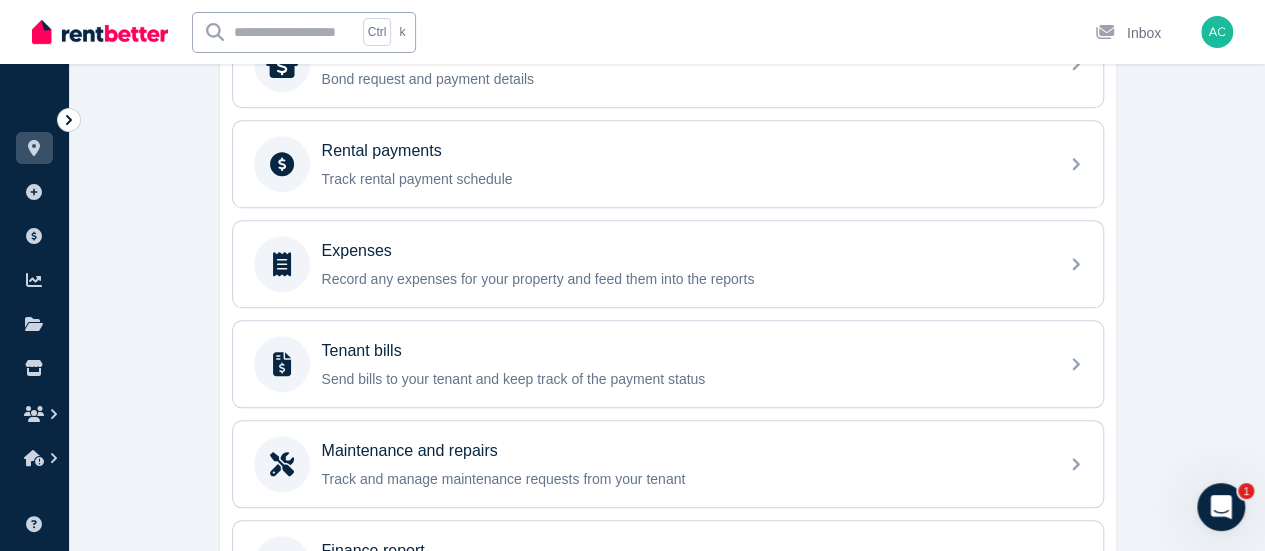 scroll, scrollTop: 949, scrollLeft: 0, axis: vertical 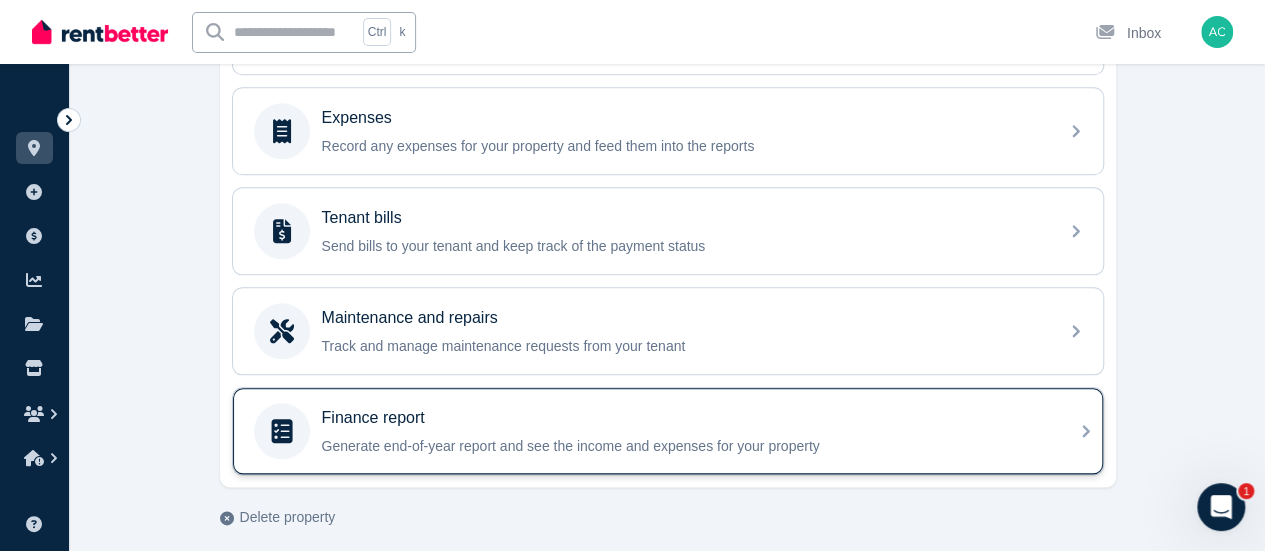 click on "Generate end-of-year report and see the income and expenses for your property" at bounding box center [684, 446] 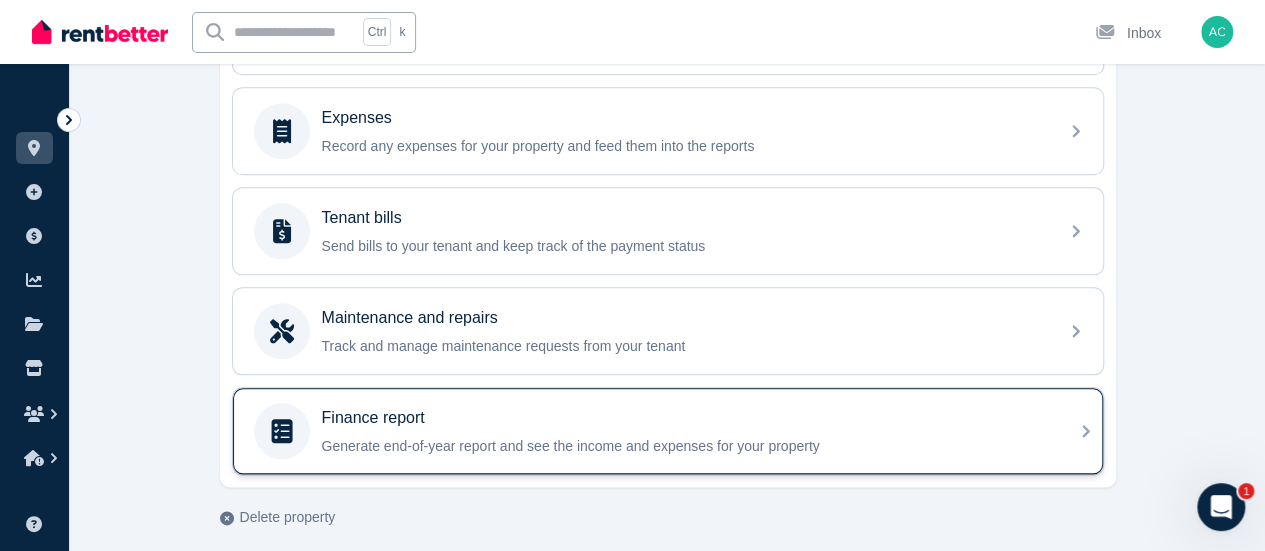 scroll, scrollTop: 0, scrollLeft: 0, axis: both 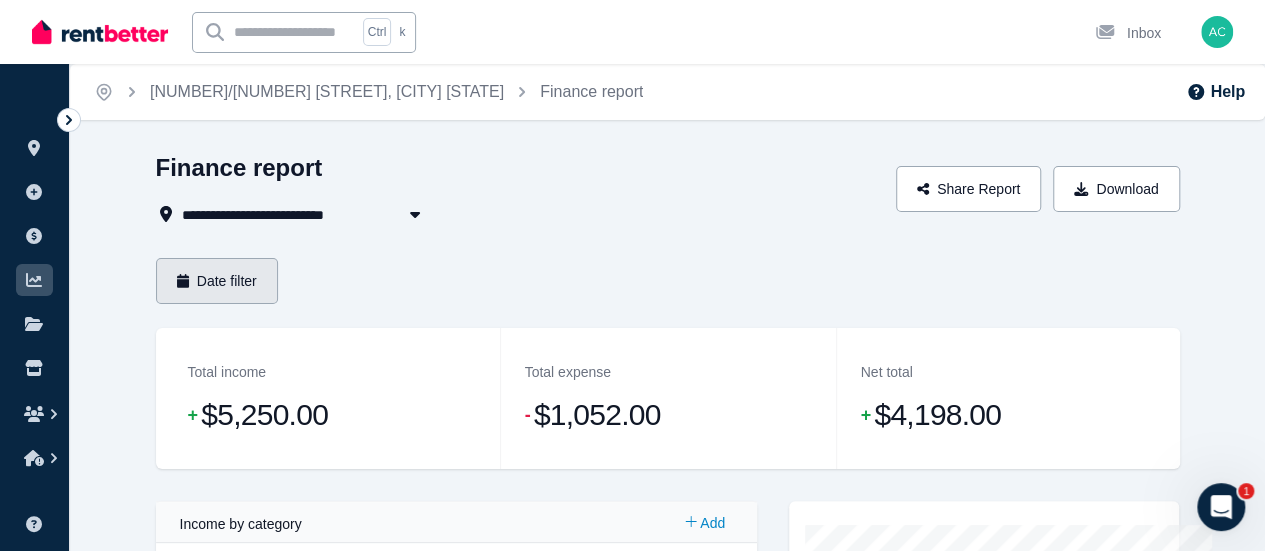 click on "Date filter" at bounding box center (217, 281) 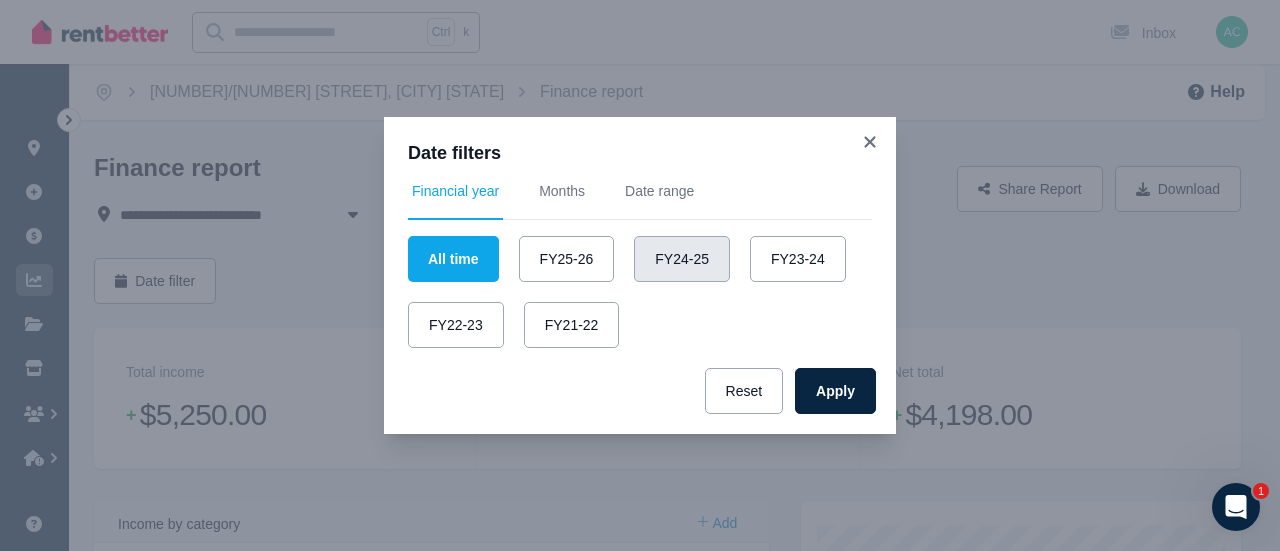 click on "FY24-25" at bounding box center (682, 259) 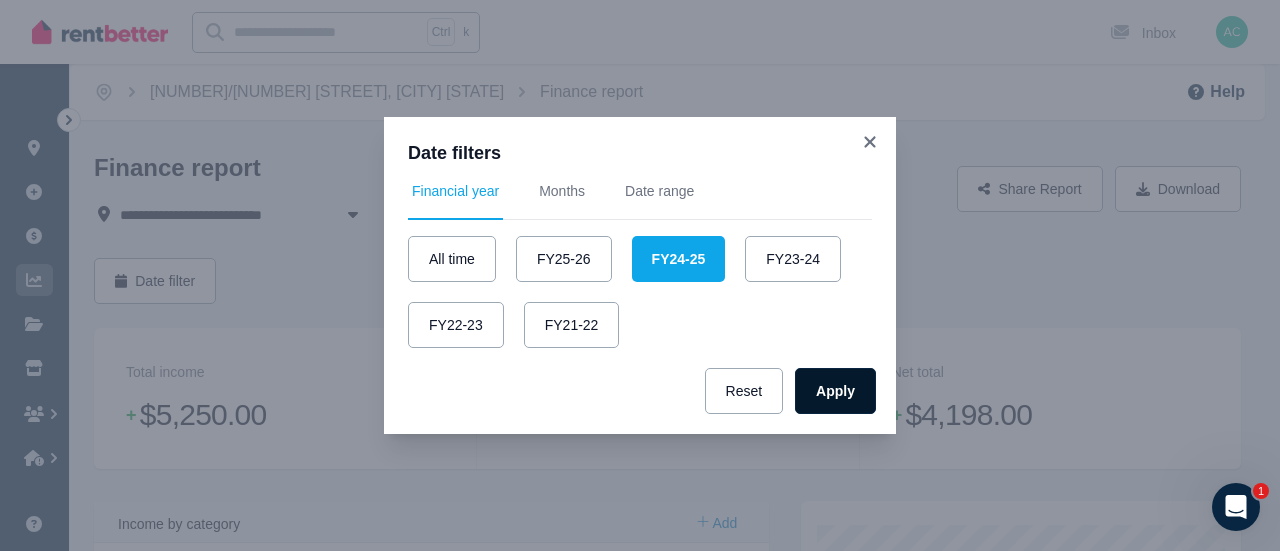 click on "Apply" at bounding box center [835, 391] 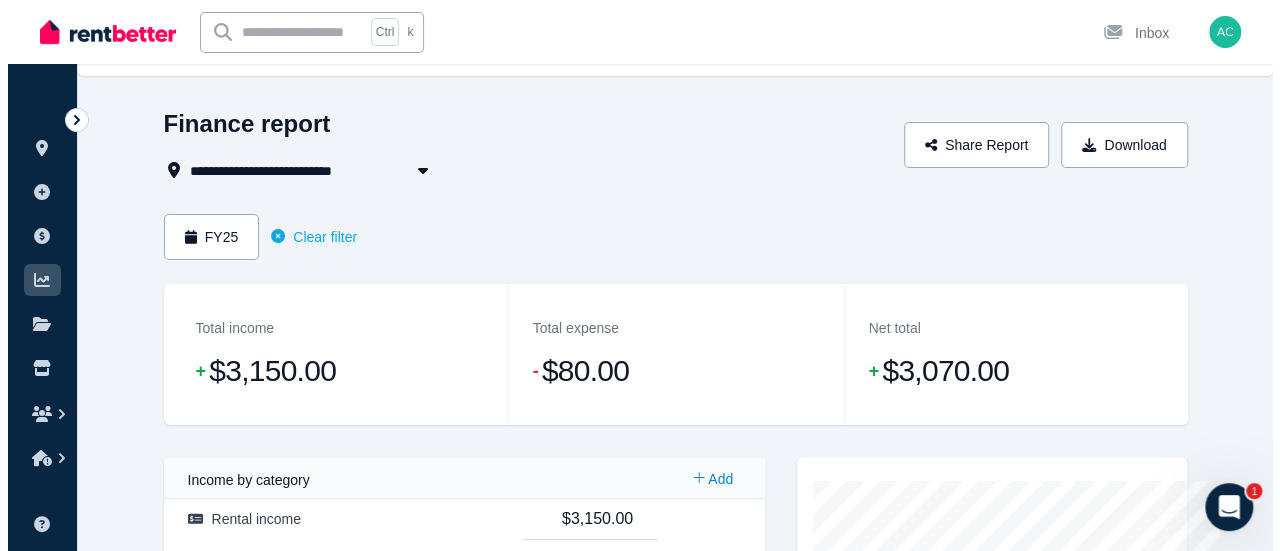 scroll, scrollTop: 0, scrollLeft: 0, axis: both 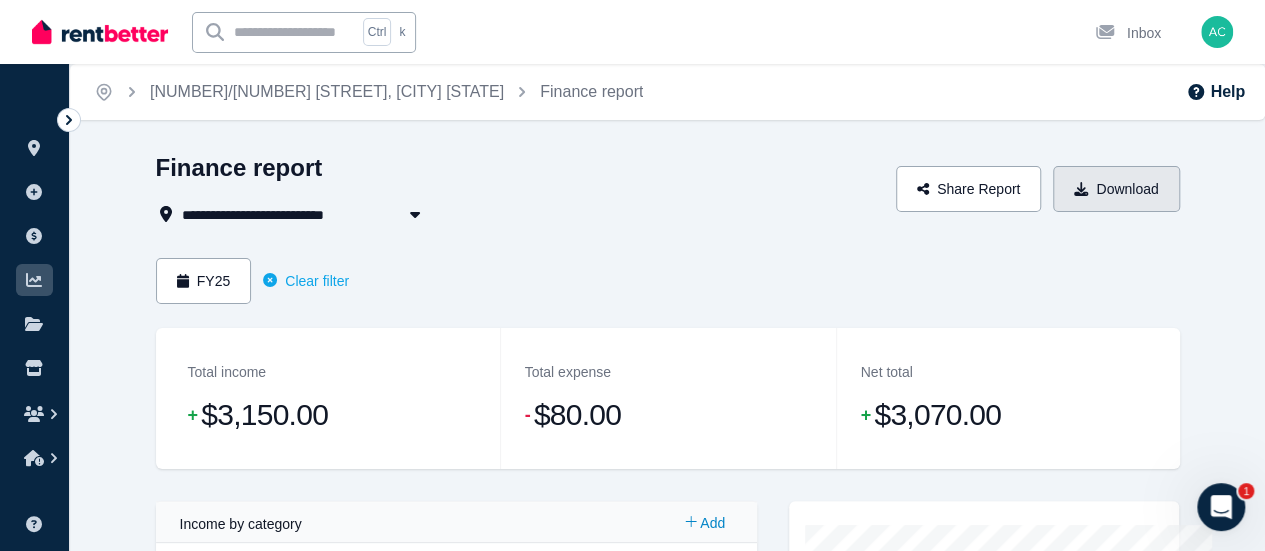 click on "Download" at bounding box center [1116, 189] 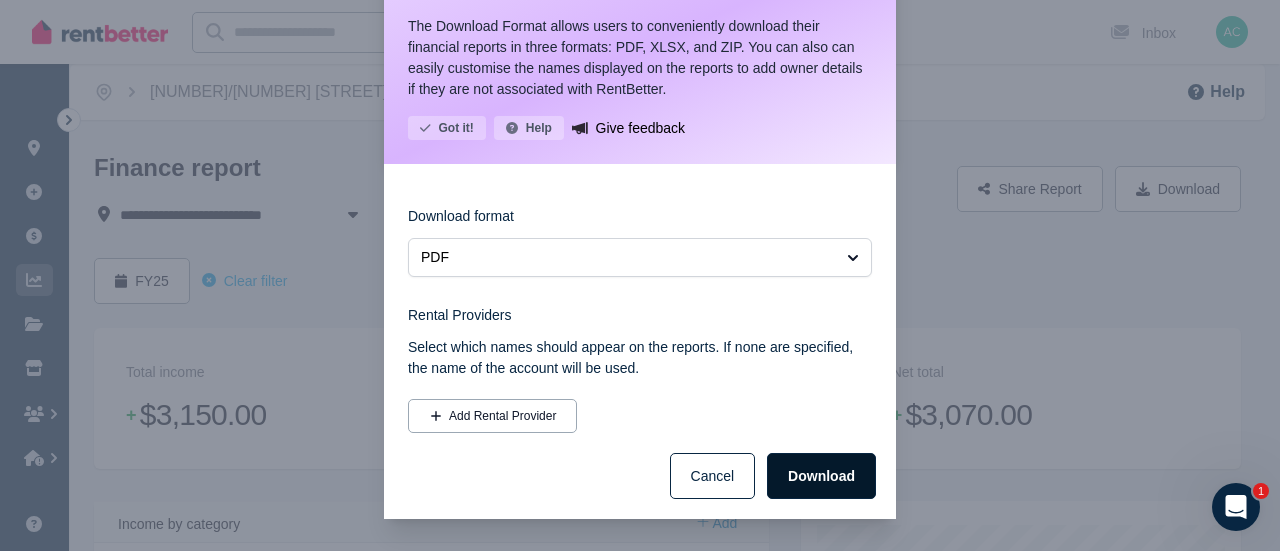 click on "Download" at bounding box center (821, 476) 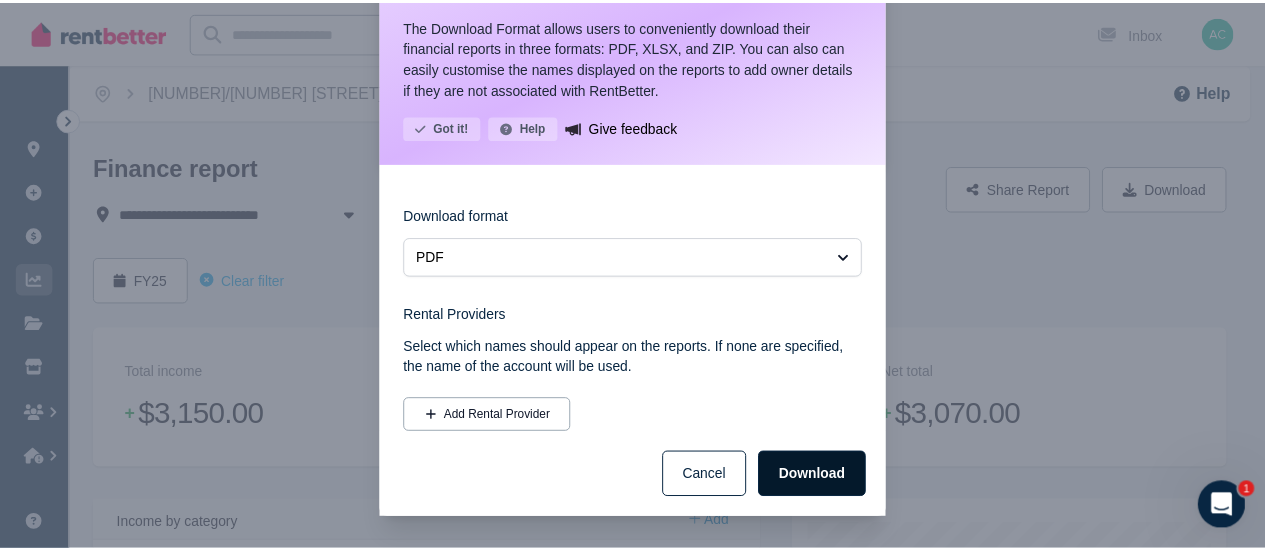 scroll, scrollTop: 92, scrollLeft: 0, axis: vertical 